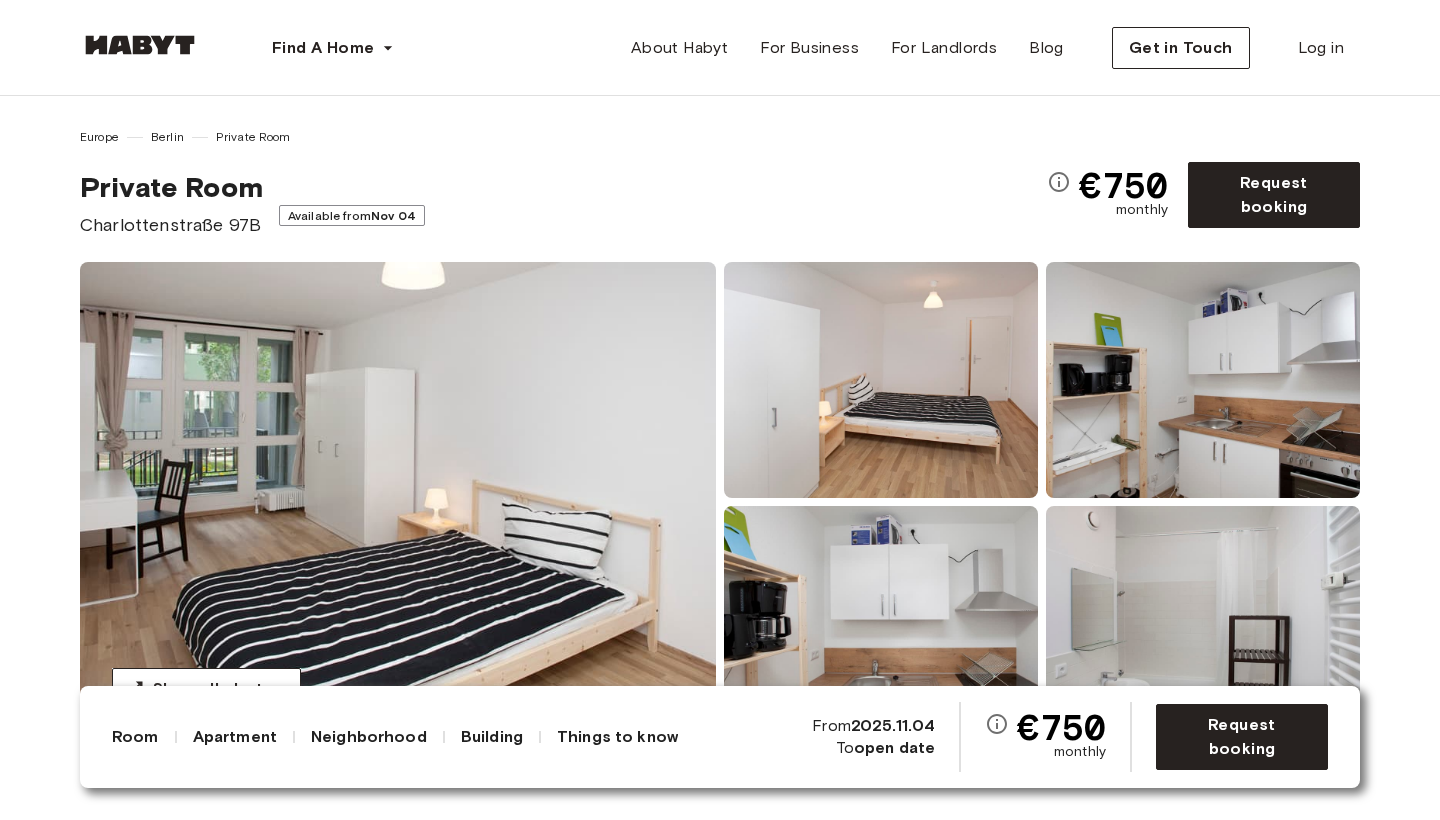 scroll, scrollTop: 0, scrollLeft: 0, axis: both 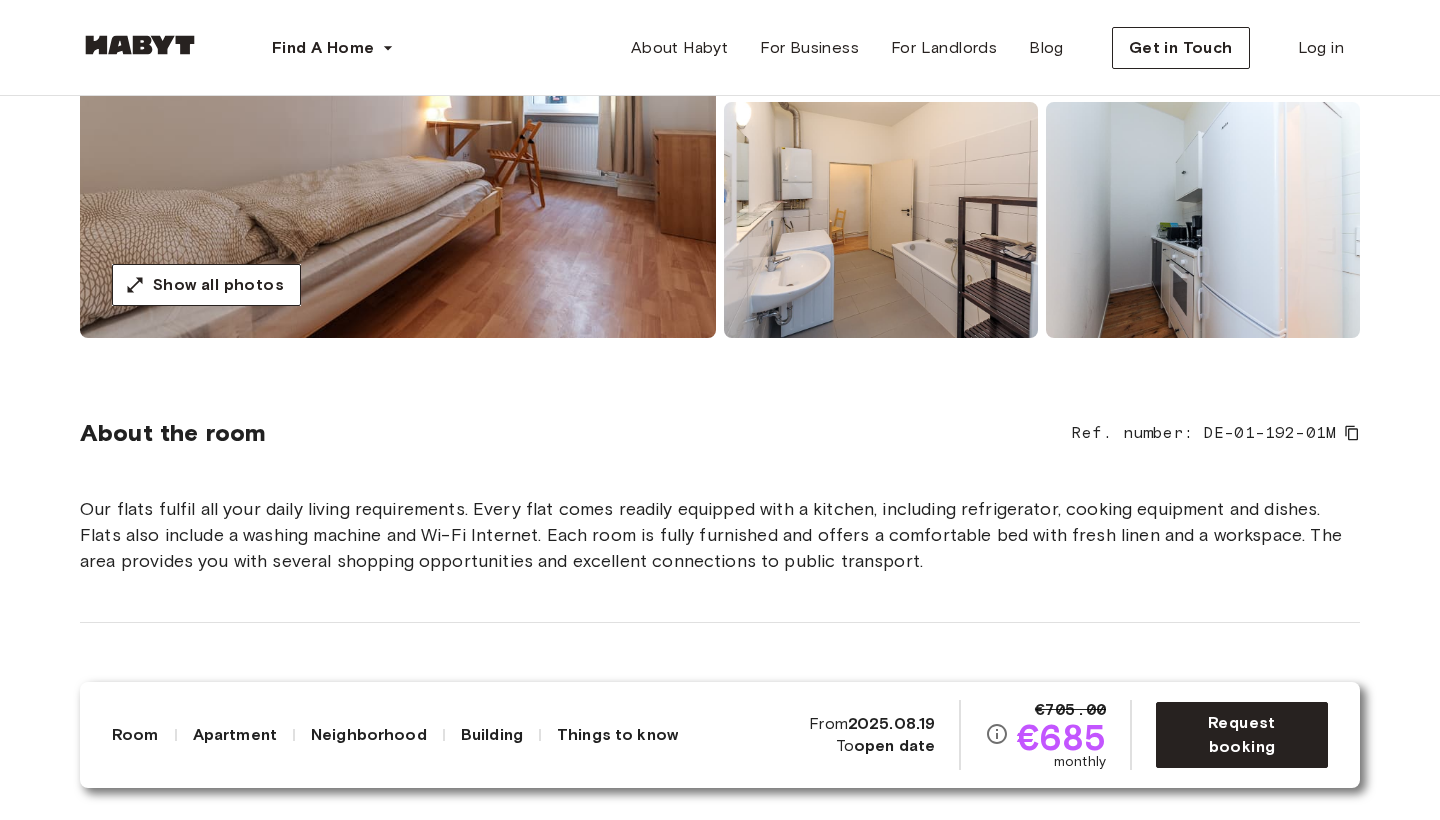 click on "open date" at bounding box center [894, 745] 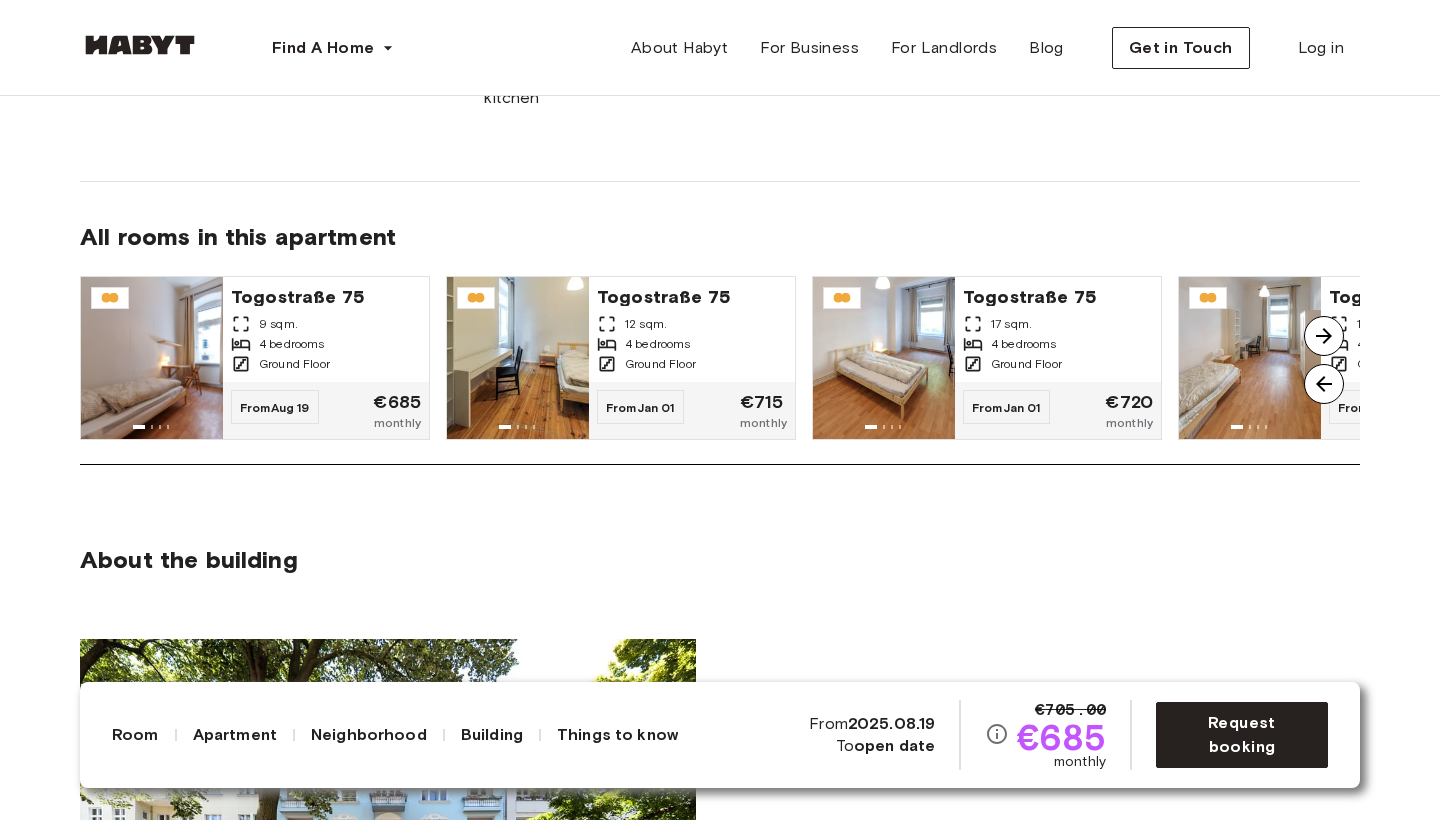 scroll, scrollTop: 1402, scrollLeft: 0, axis: vertical 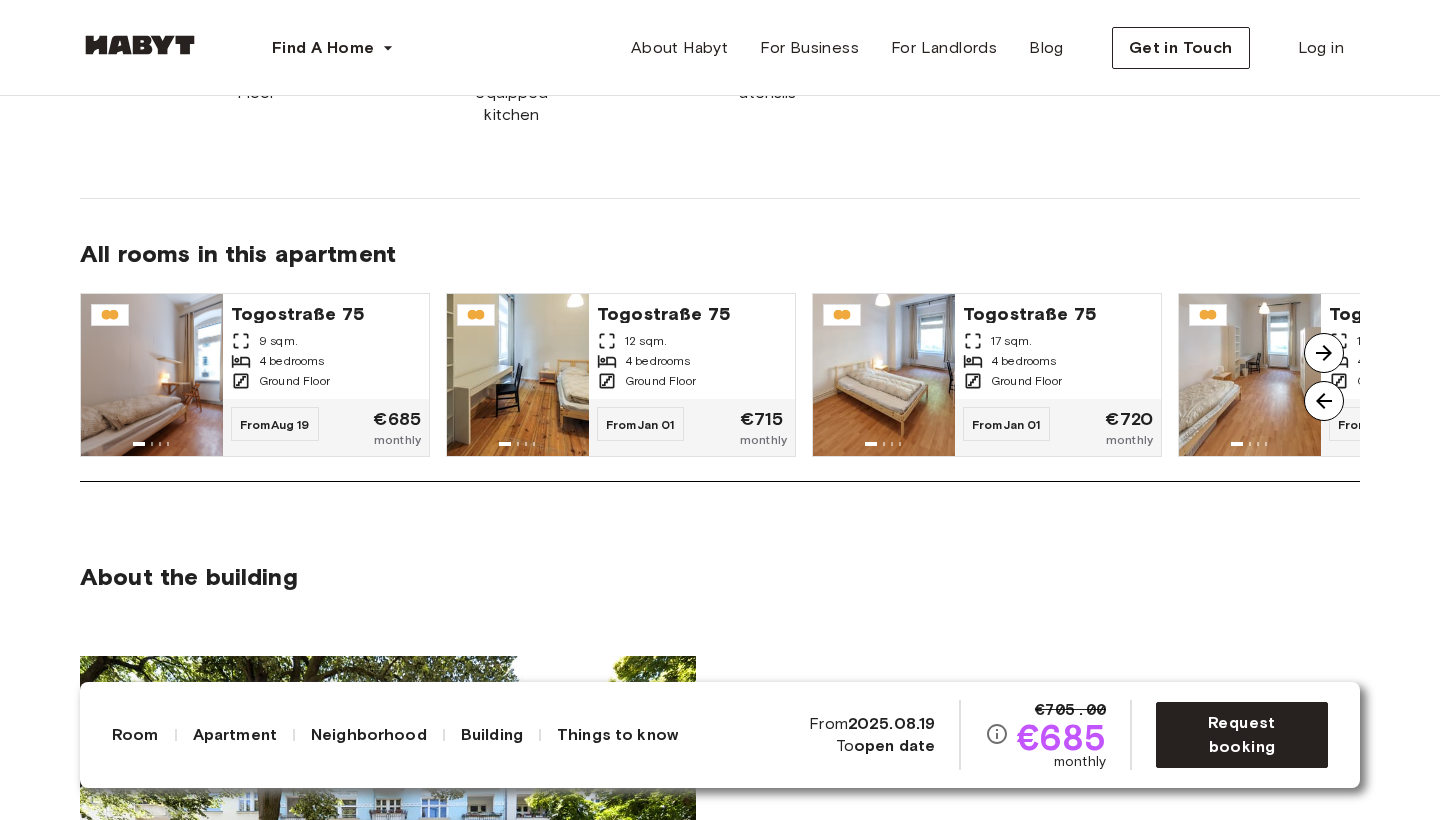 click at bounding box center [1324, 353] 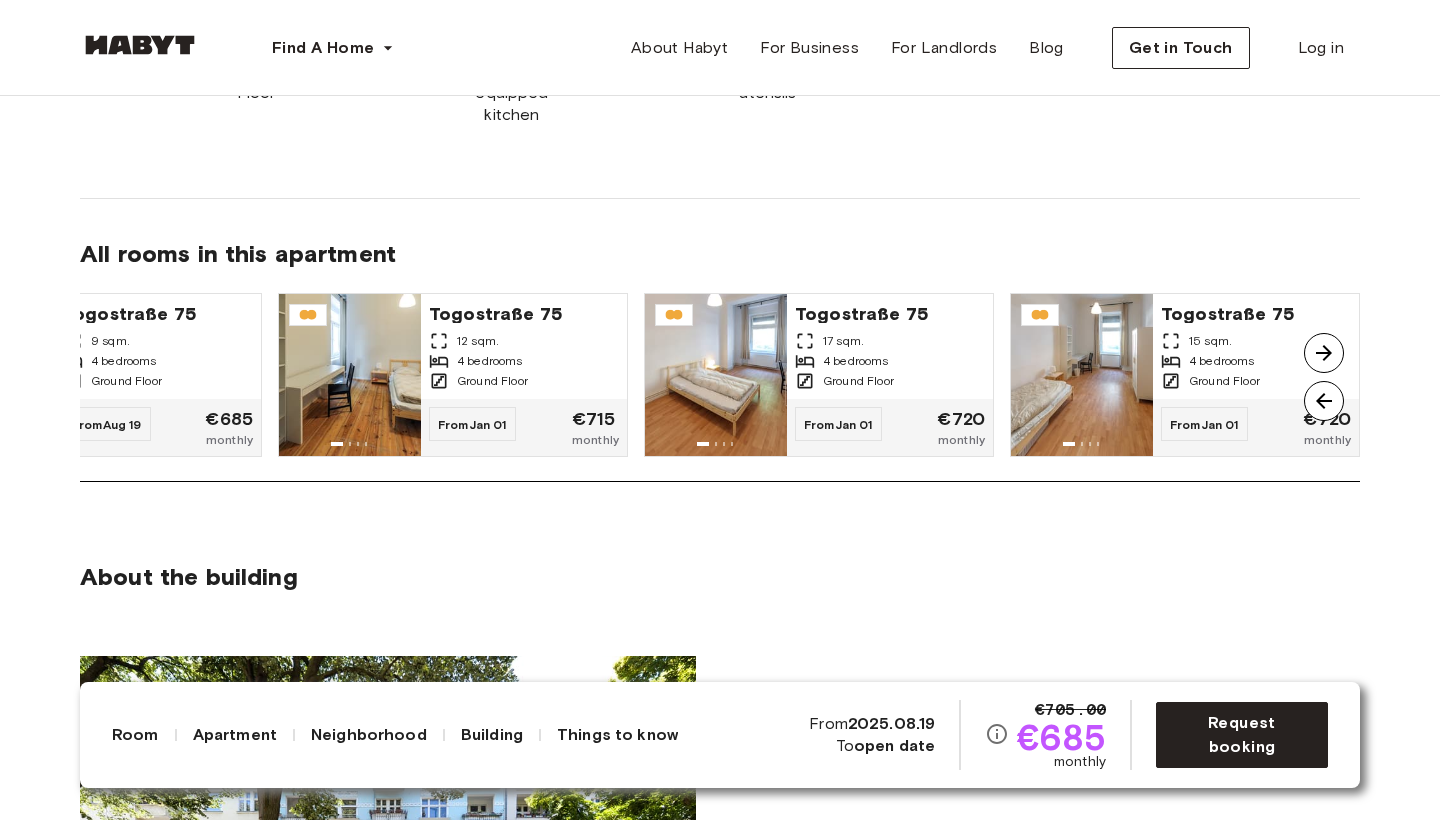 click at bounding box center (1324, 353) 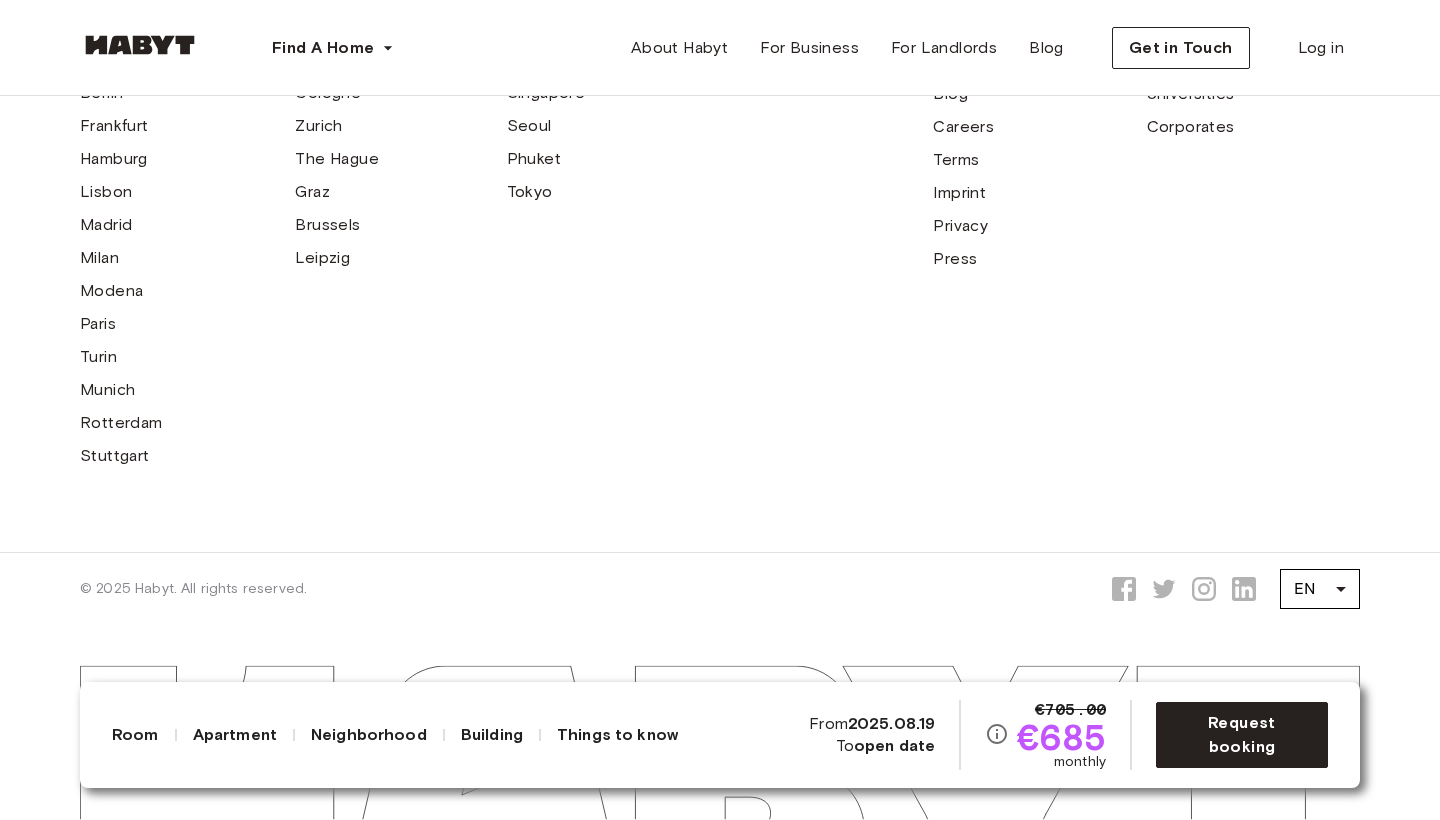 scroll, scrollTop: 6303, scrollLeft: 0, axis: vertical 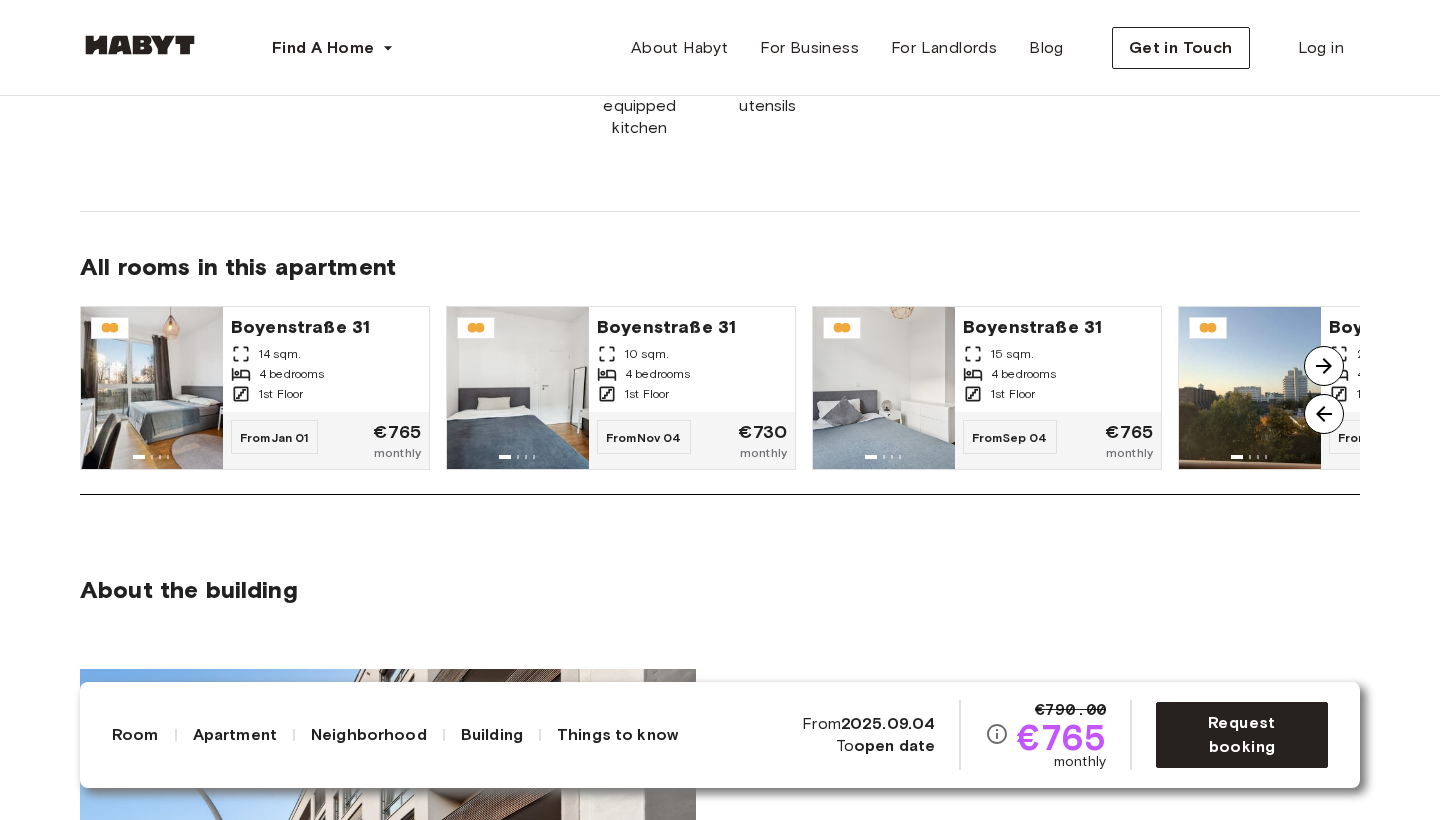 click at bounding box center (1324, 366) 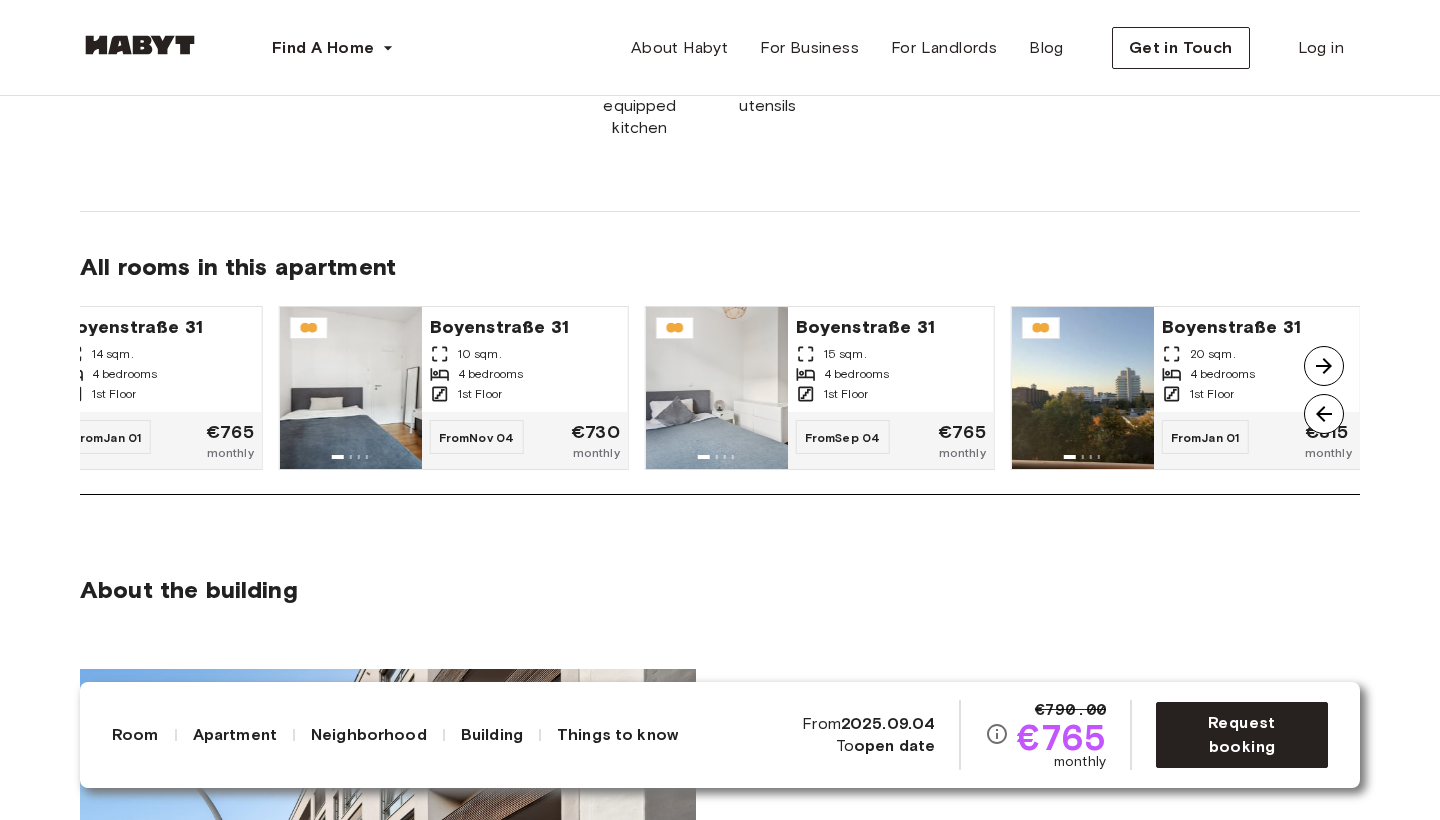 click at bounding box center (1324, 366) 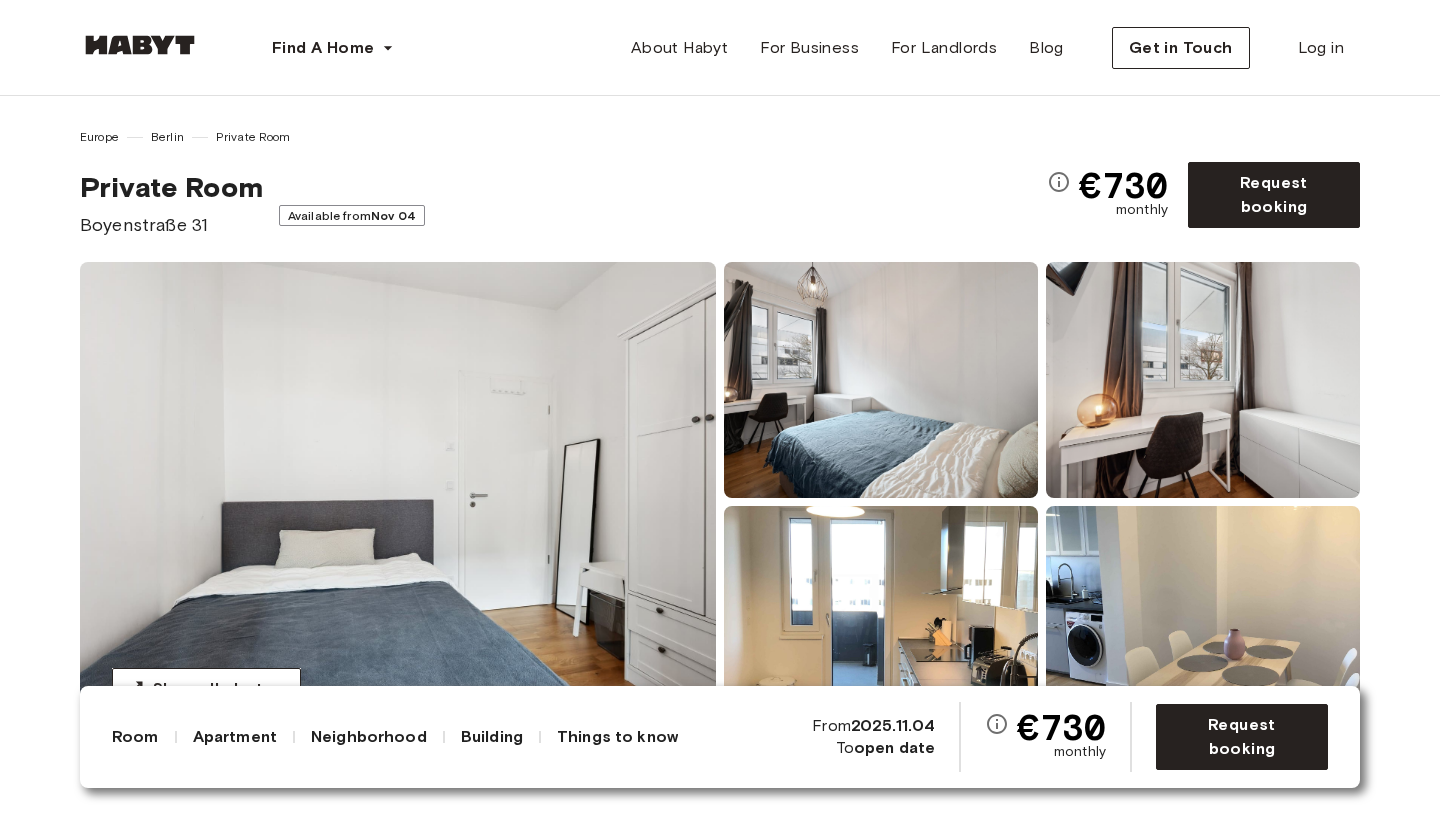 scroll, scrollTop: 0, scrollLeft: 0, axis: both 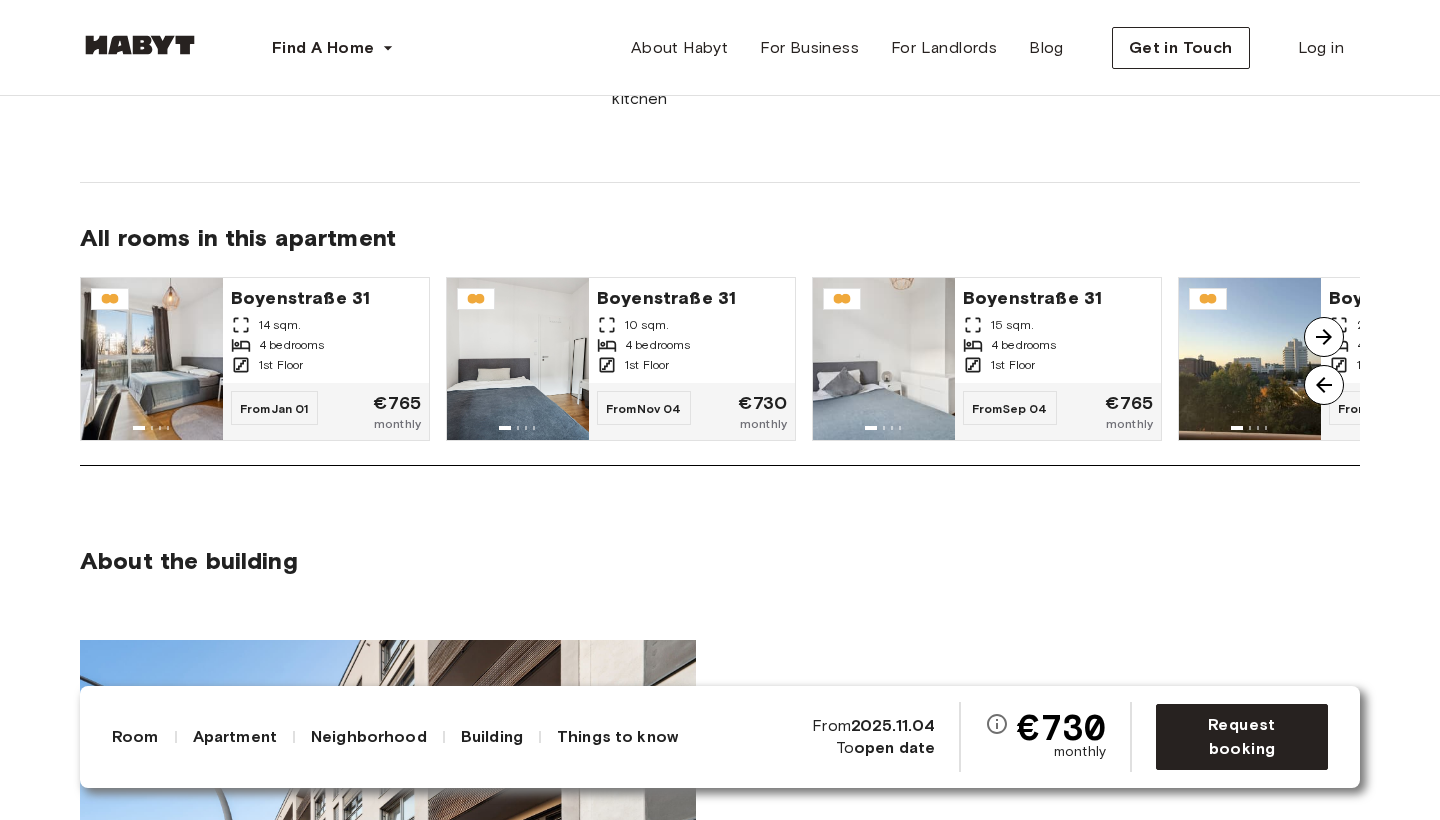 click at bounding box center [1324, 337] 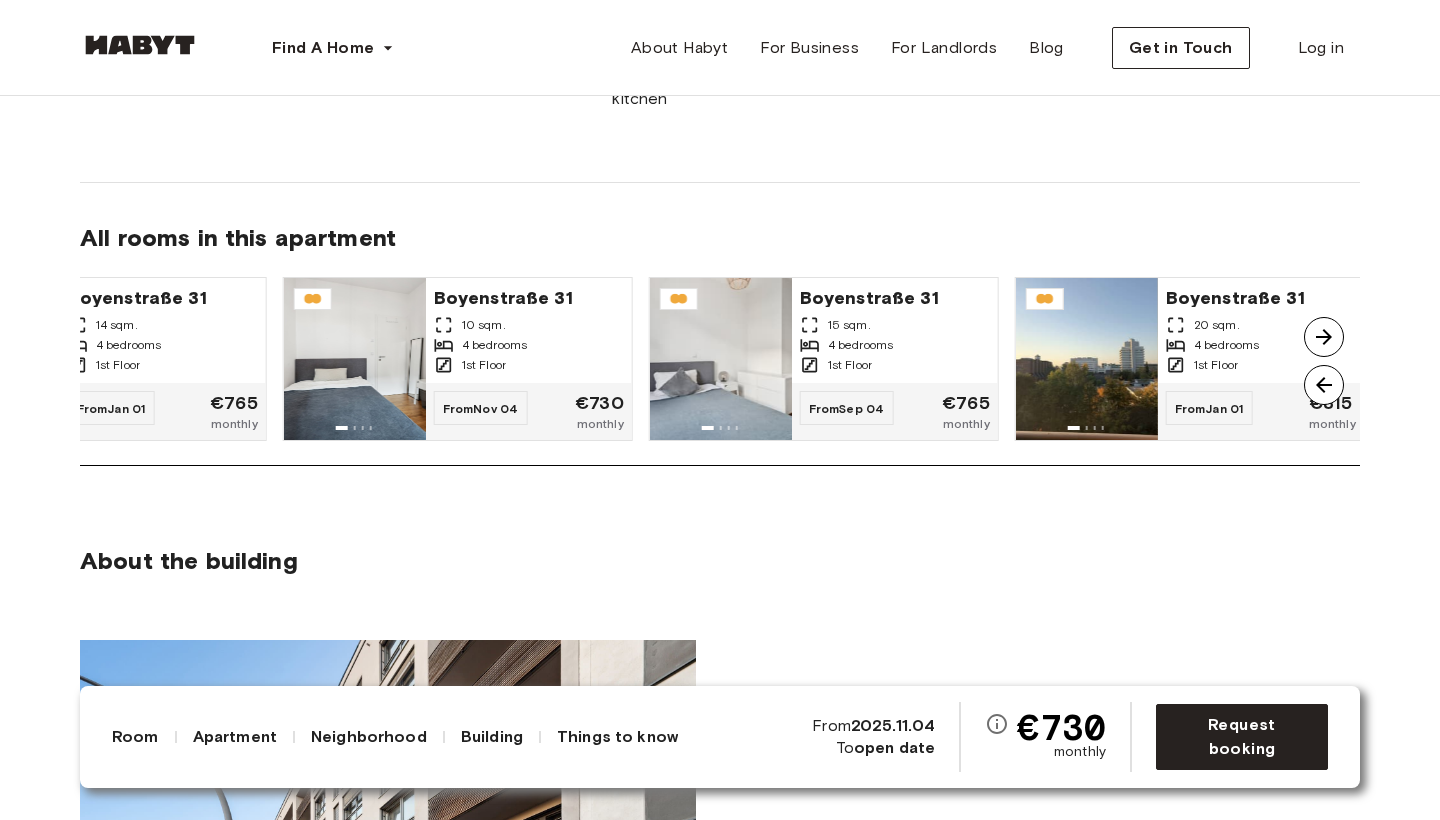 click at bounding box center (1324, 337) 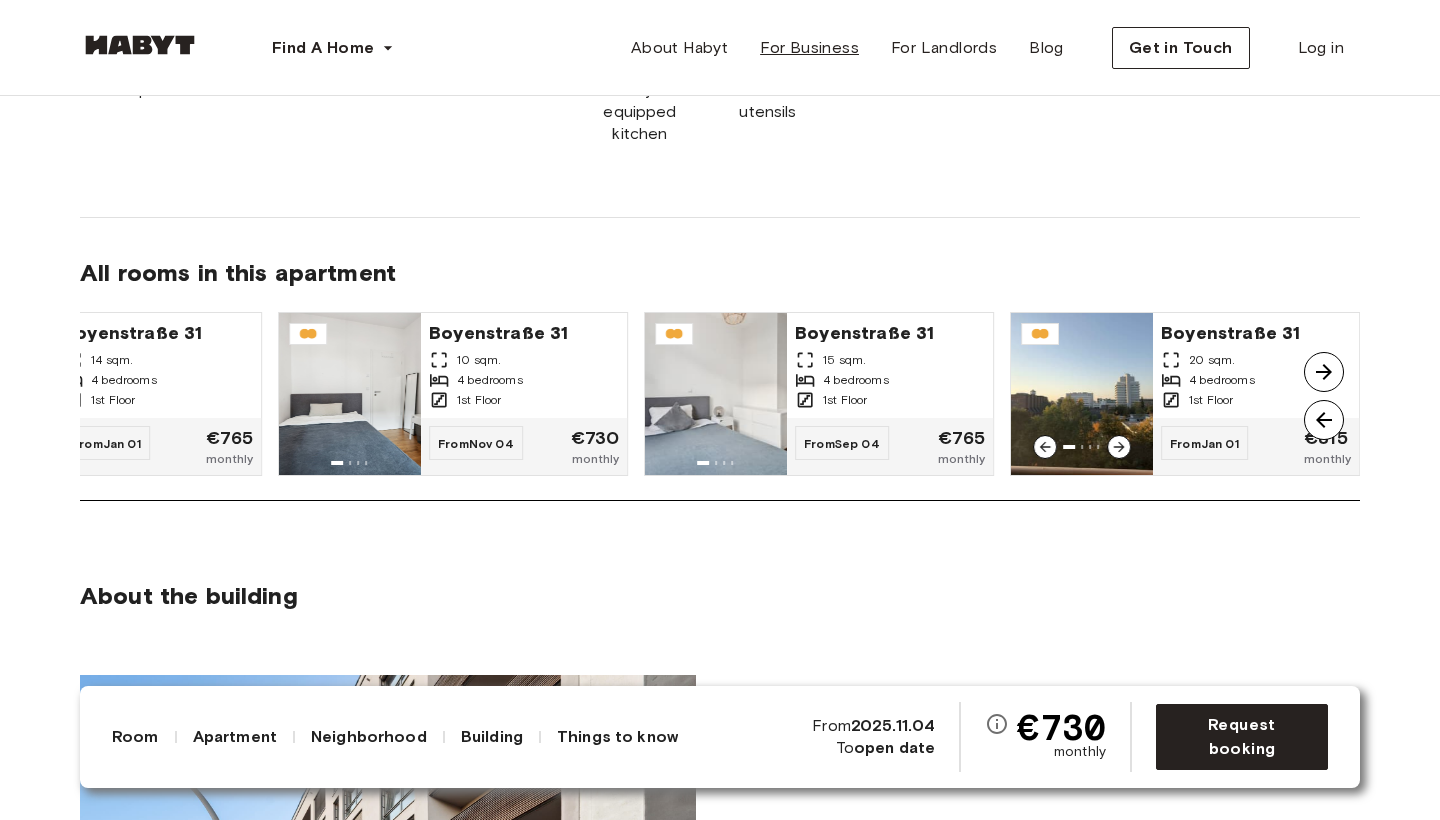 scroll, scrollTop: 1348, scrollLeft: 0, axis: vertical 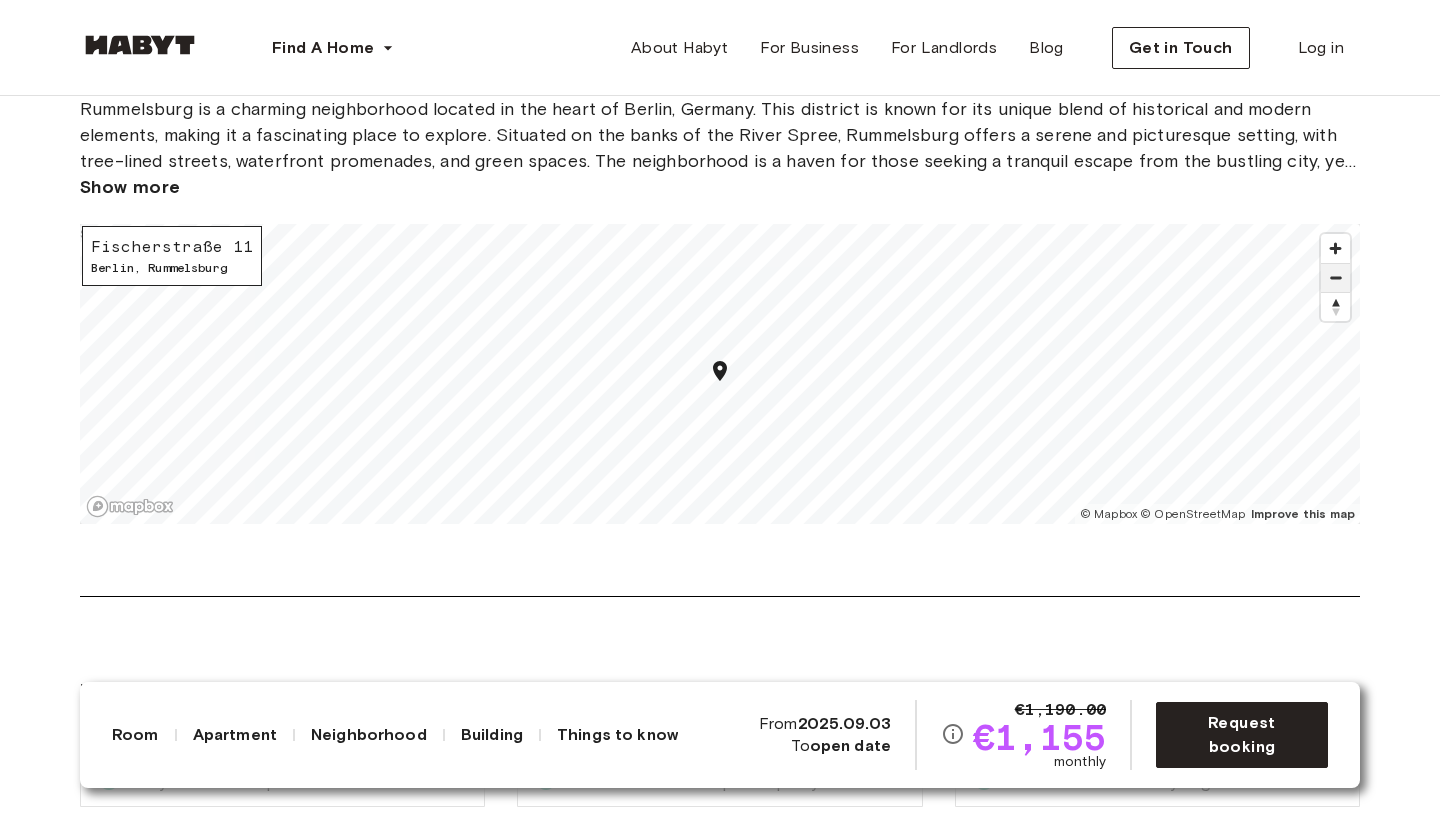 click at bounding box center (1335, 278) 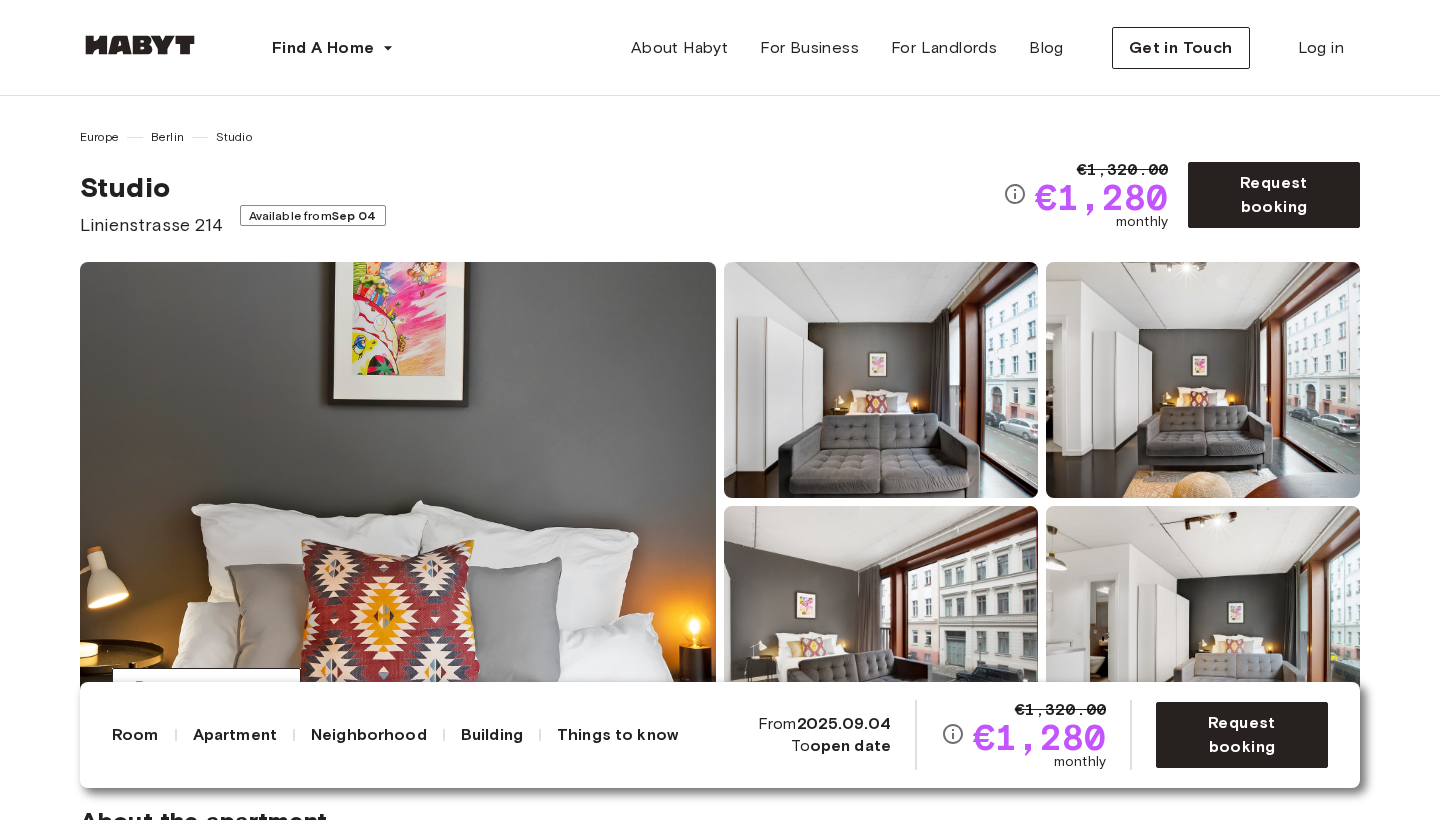 scroll, scrollTop: 0, scrollLeft: 0, axis: both 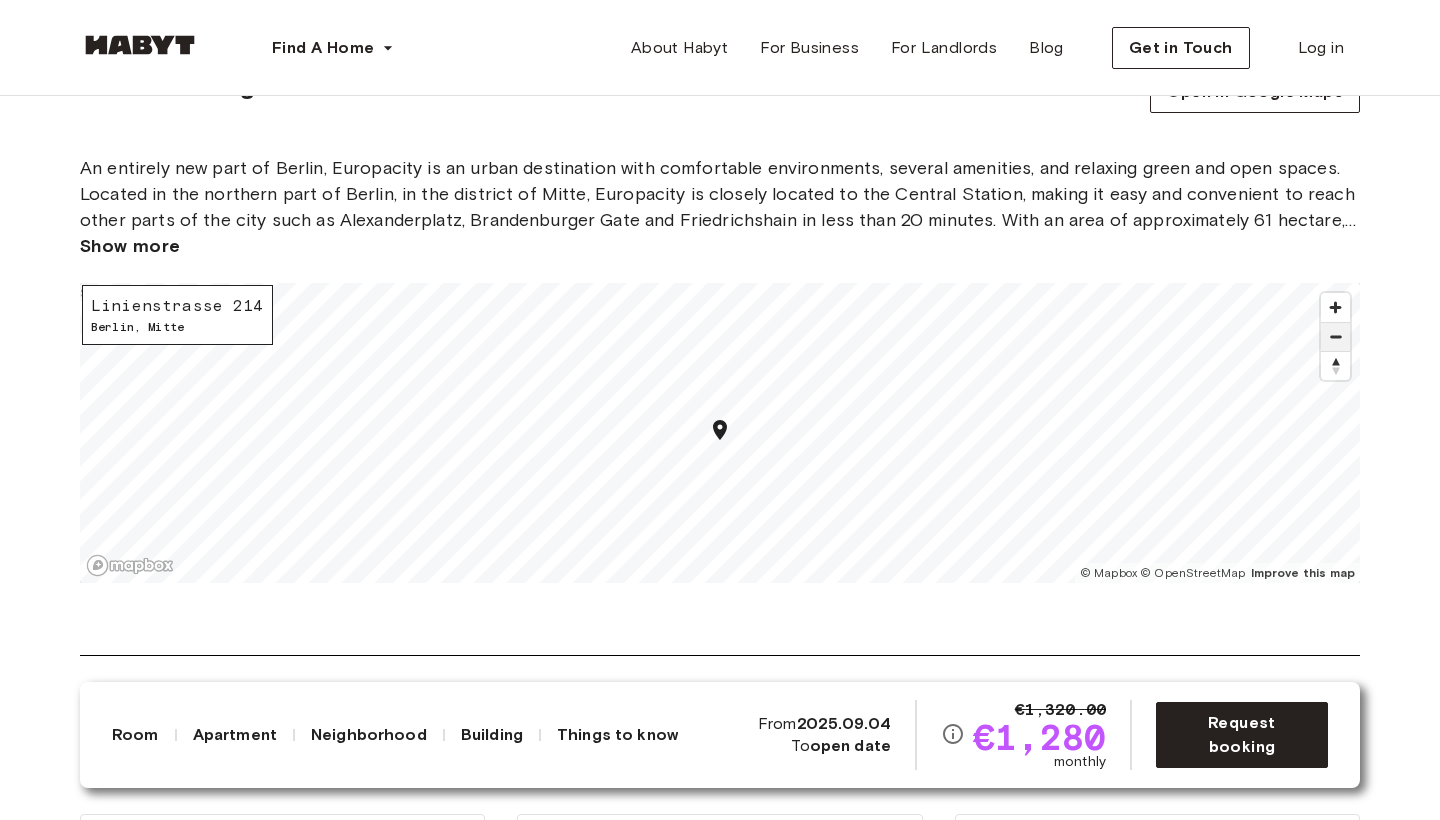 click at bounding box center (1335, 337) 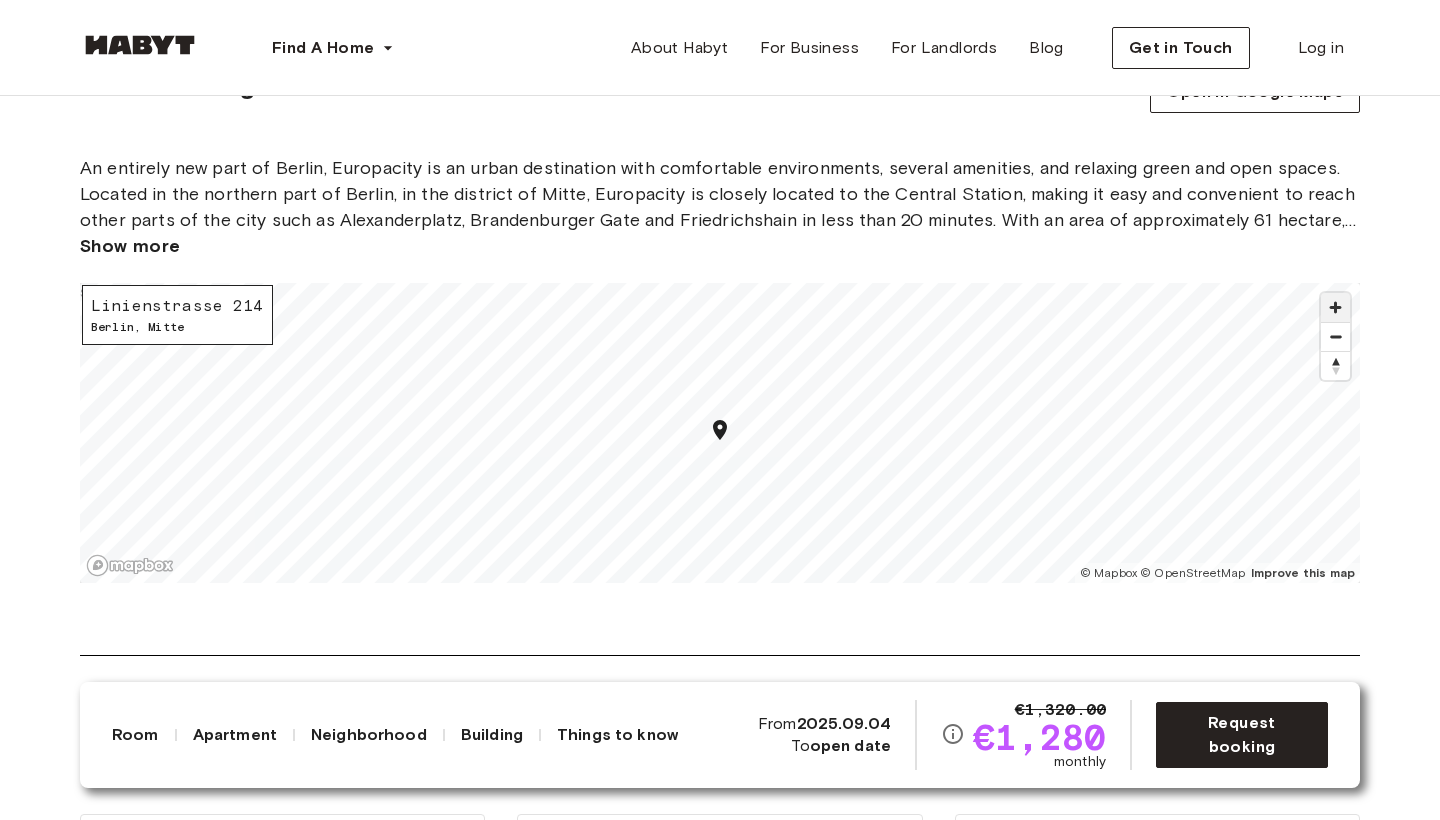 click at bounding box center [1335, 307] 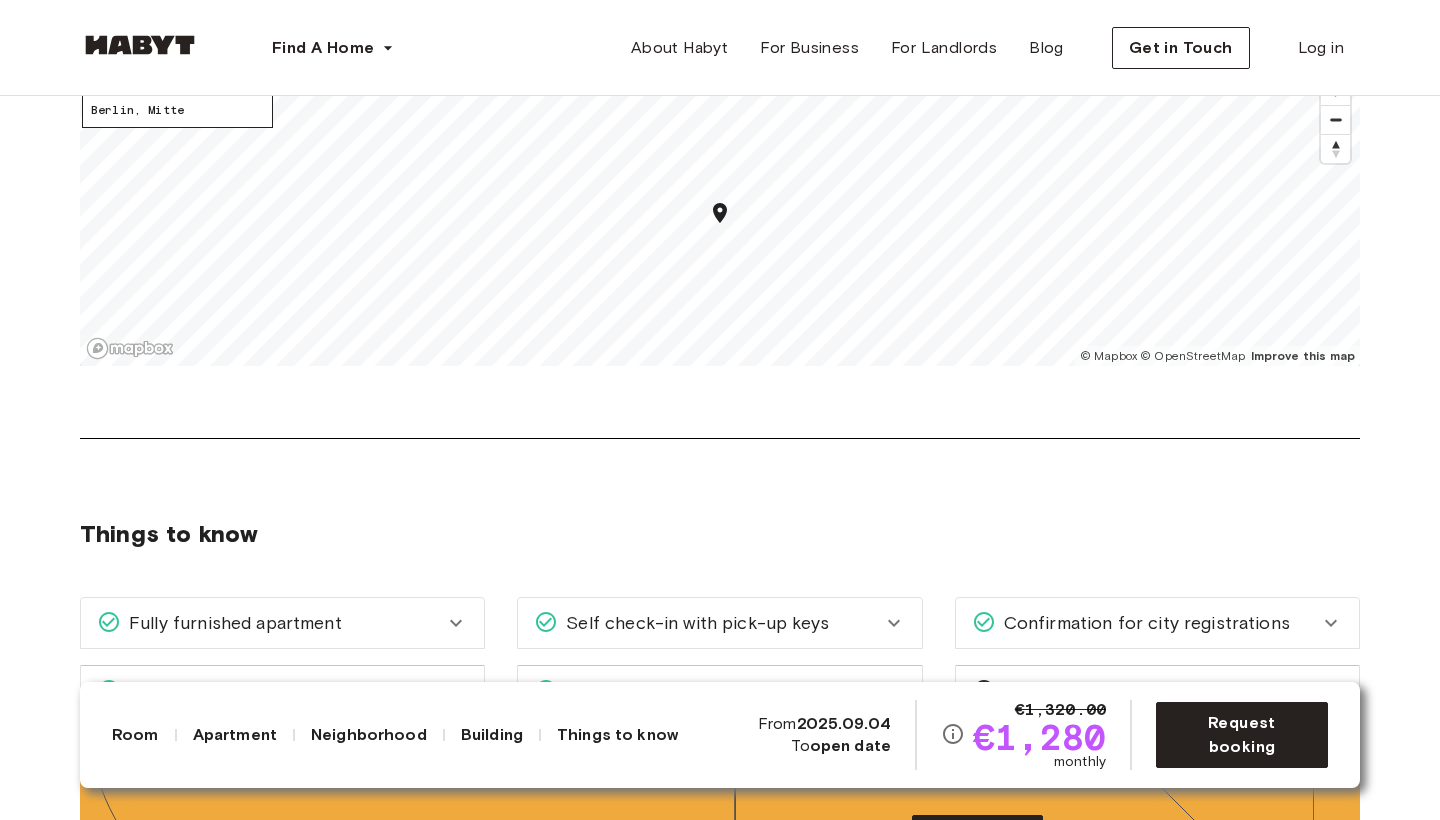 scroll, scrollTop: 2009, scrollLeft: 0, axis: vertical 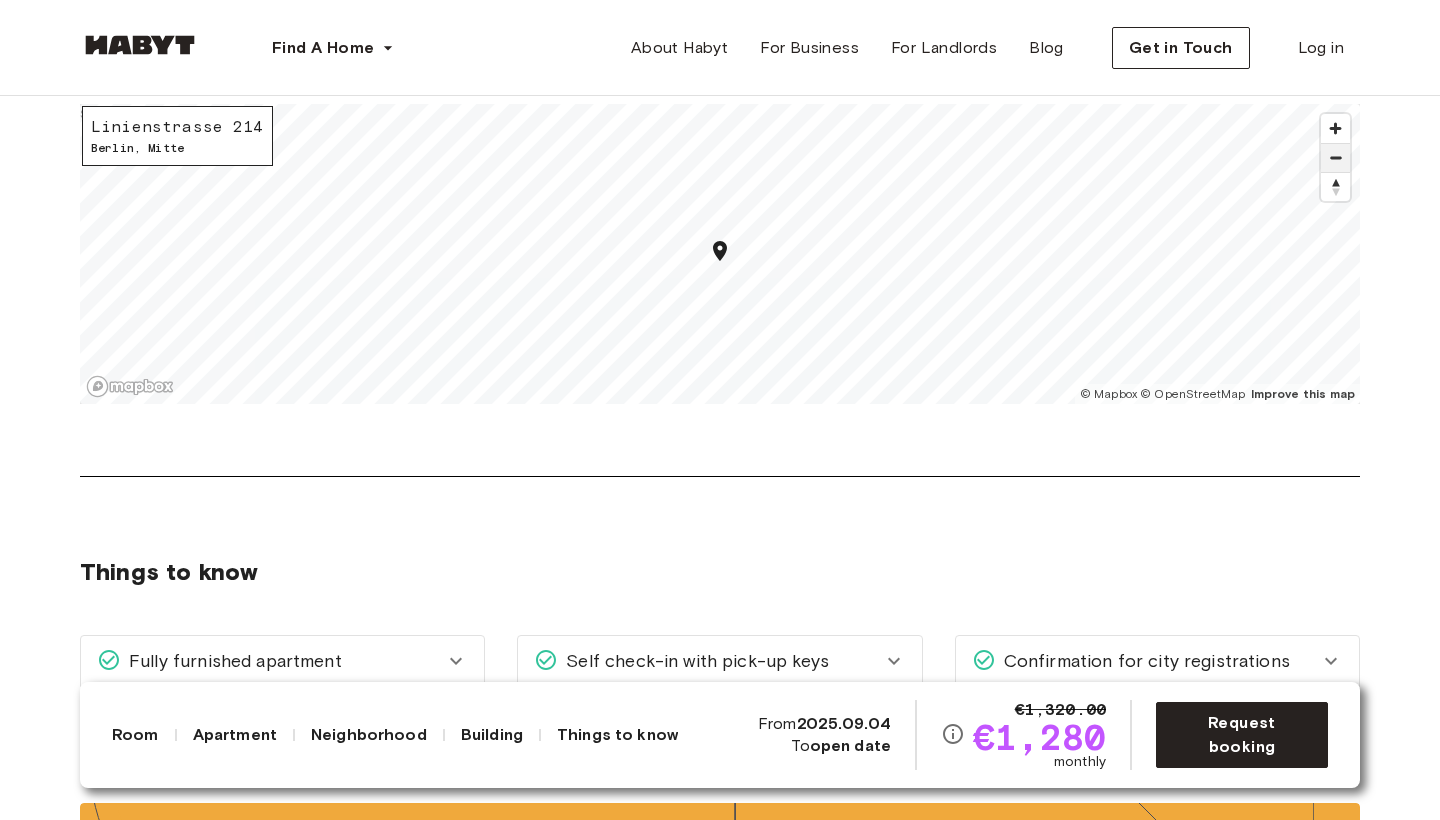 click at bounding box center (1335, 158) 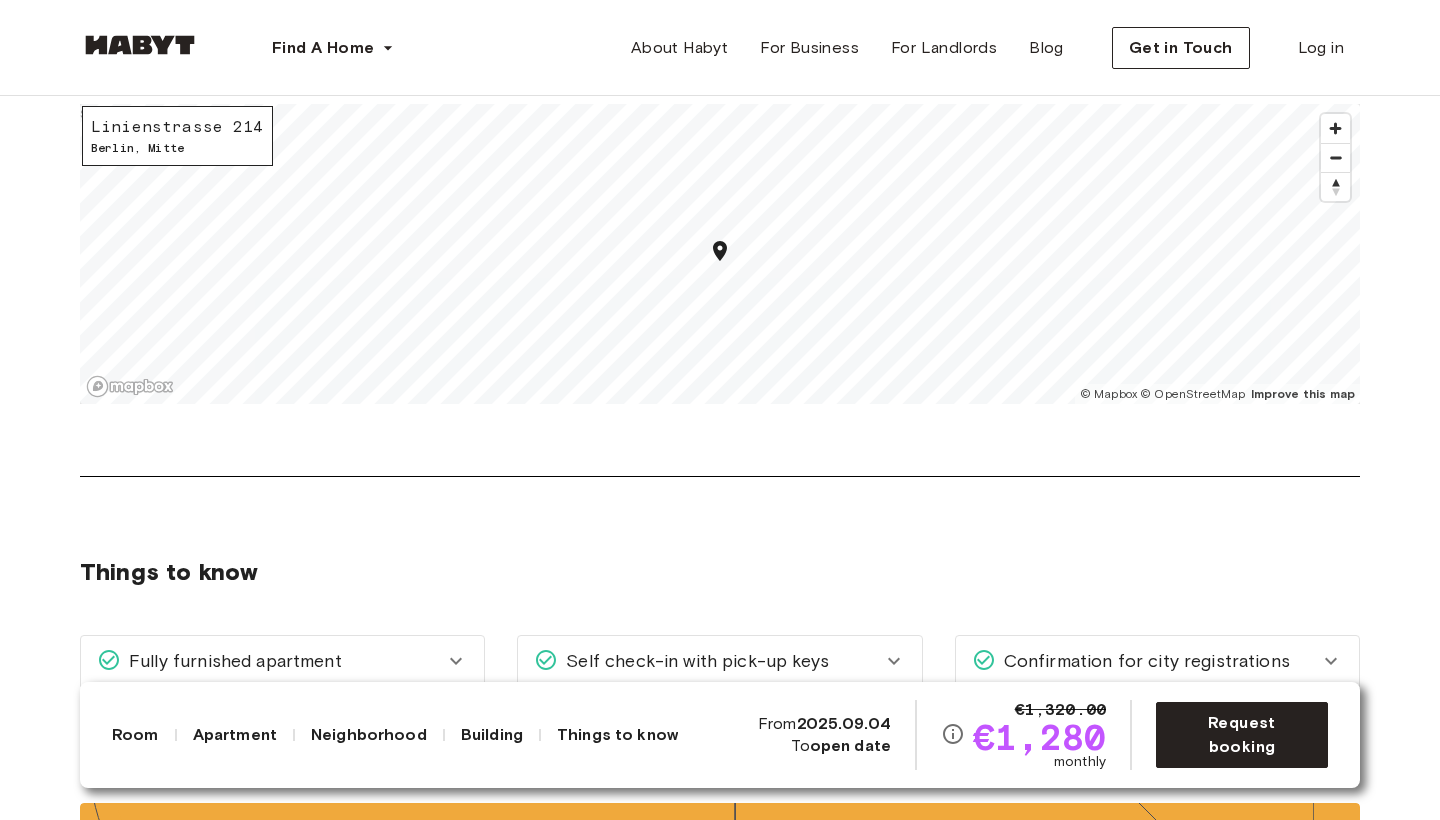 click on "About the neighborhood Open in Google Maps An entirely new part of Berlin, Europacity is an urban destination with comfortable environments, several amenities, and relaxing green and open spaces. Located in the northern part of Berlin, in the district of Mitte, Europacity is closely located to the Central Station, making it easy and convenient to reach other parts of the city such as Alexanderplatz, Brandenburger Gate and Friedrichshain in less than 20 minutes. With an area of approximately 61 hectare, Europacity offers all the amenities you’d expect from the city center, in addition to relaxing green and open spaces. Show more Linienstrasse [NUMBER] Berlin , Mitte © Mapbox © OpenStreetMap Improve this map $" at bounding box center [720, 184] 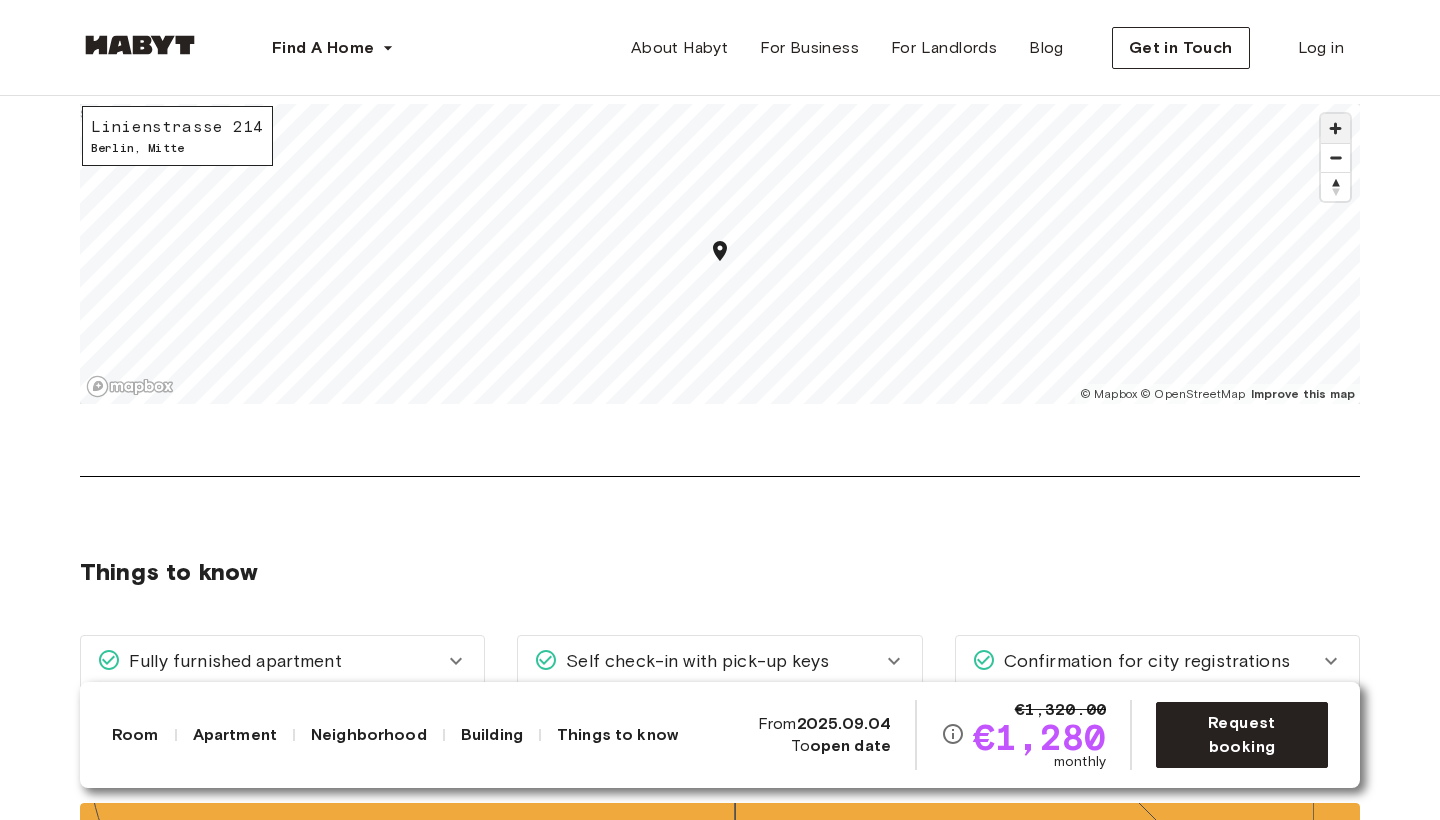 click at bounding box center (1335, 128) 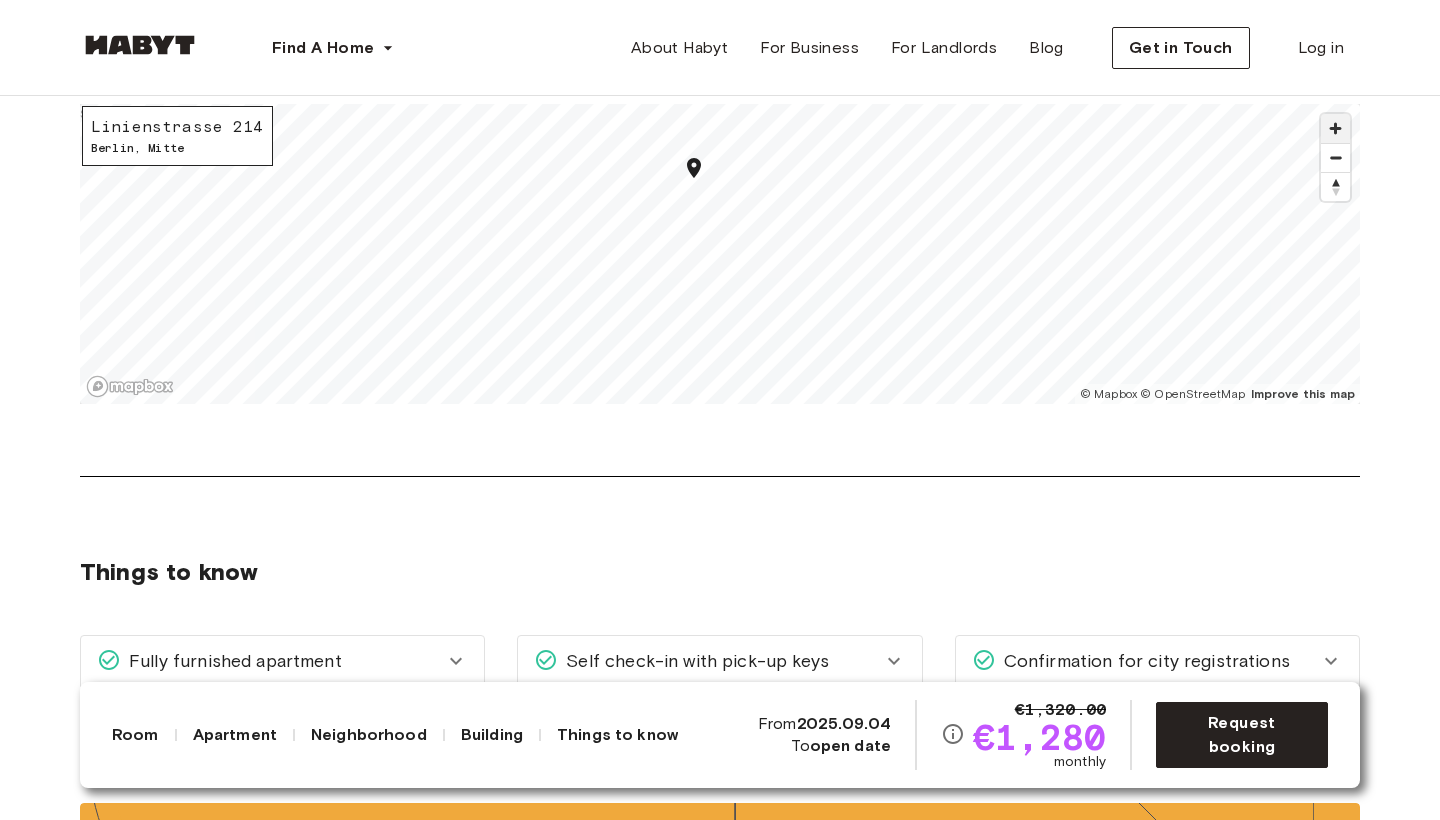 click at bounding box center [1335, 128] 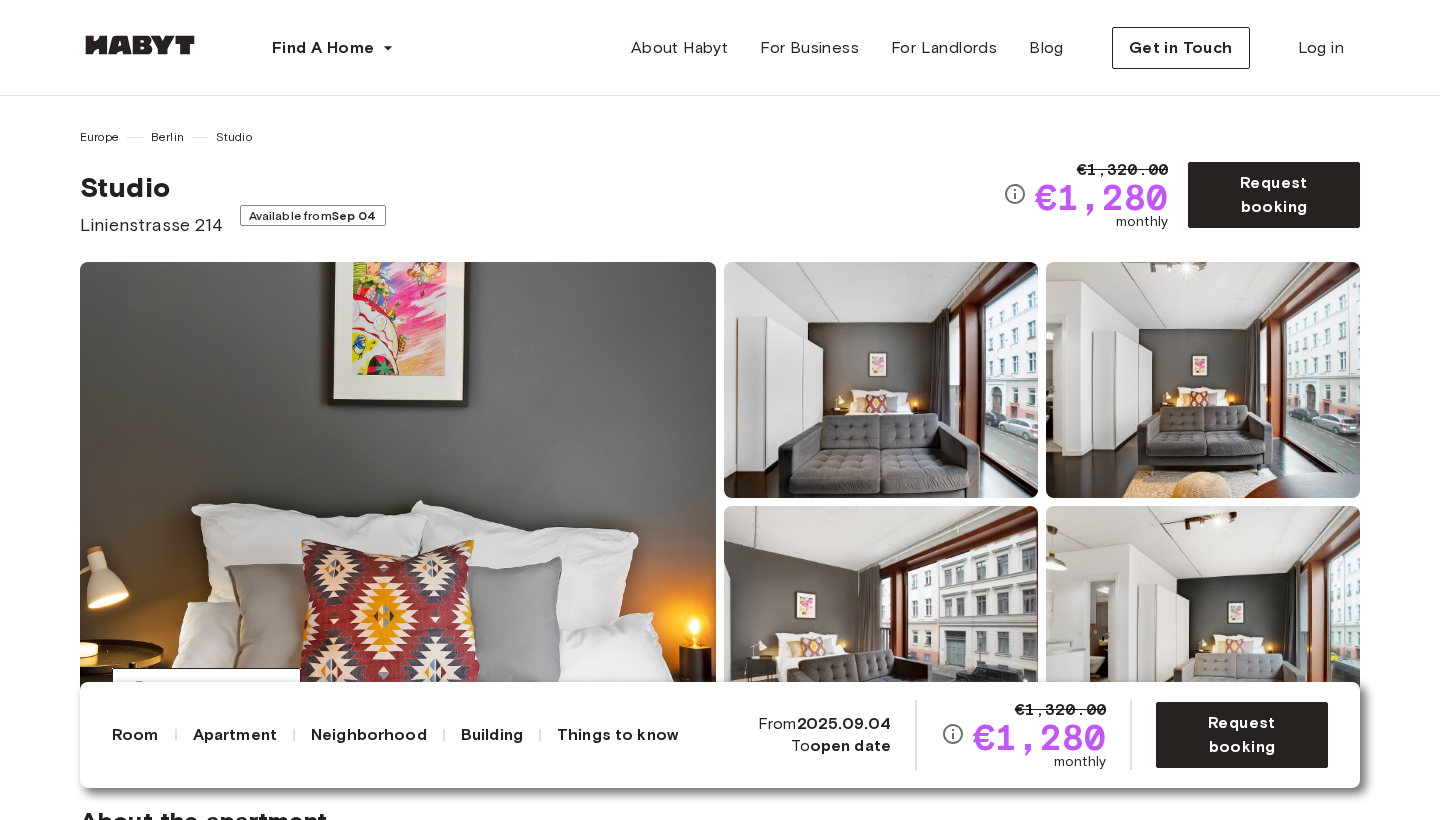 scroll, scrollTop: 0, scrollLeft: 0, axis: both 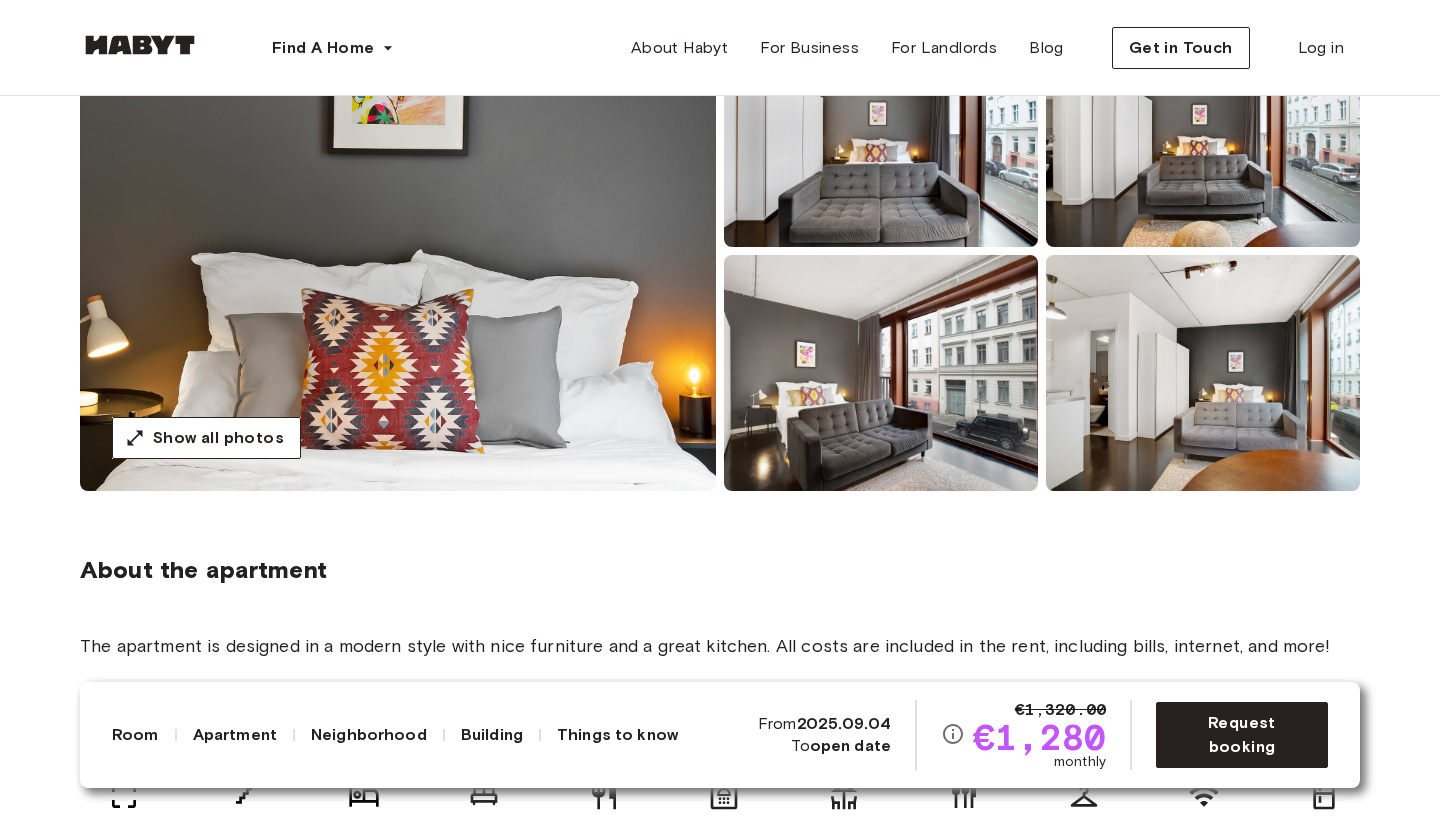 click at bounding box center (398, 251) 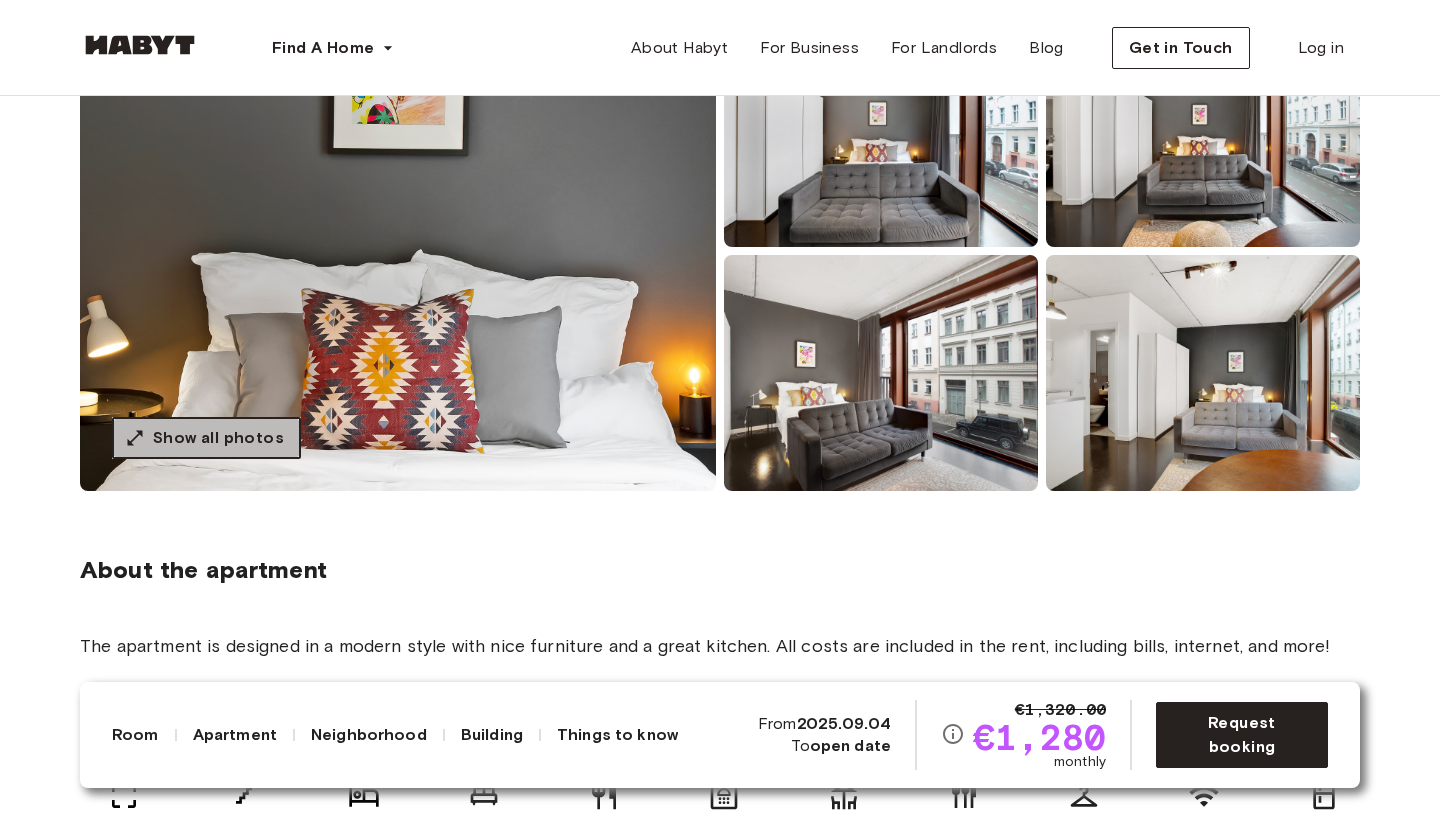 click on "Show all photos" at bounding box center (218, 438) 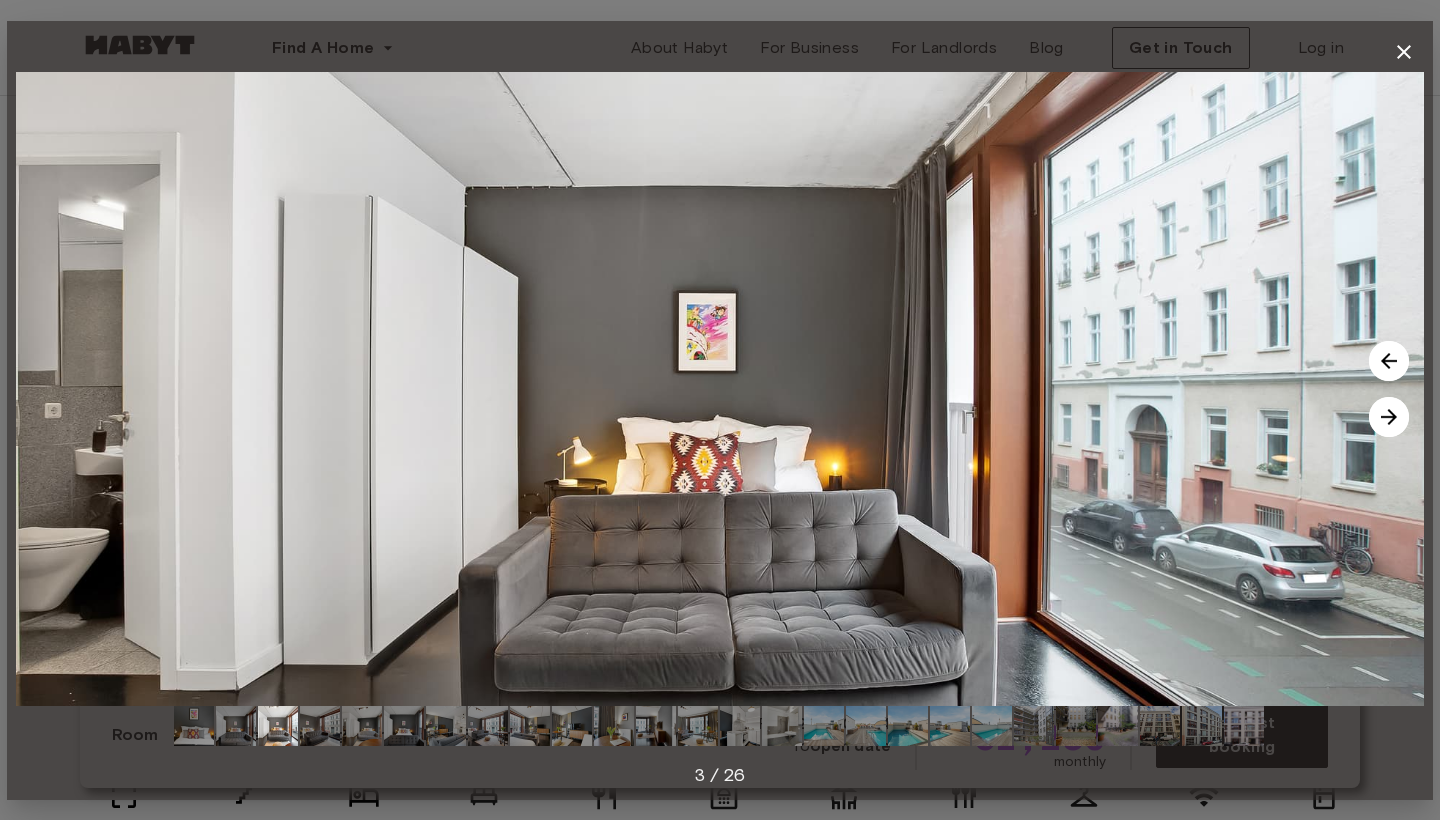 click 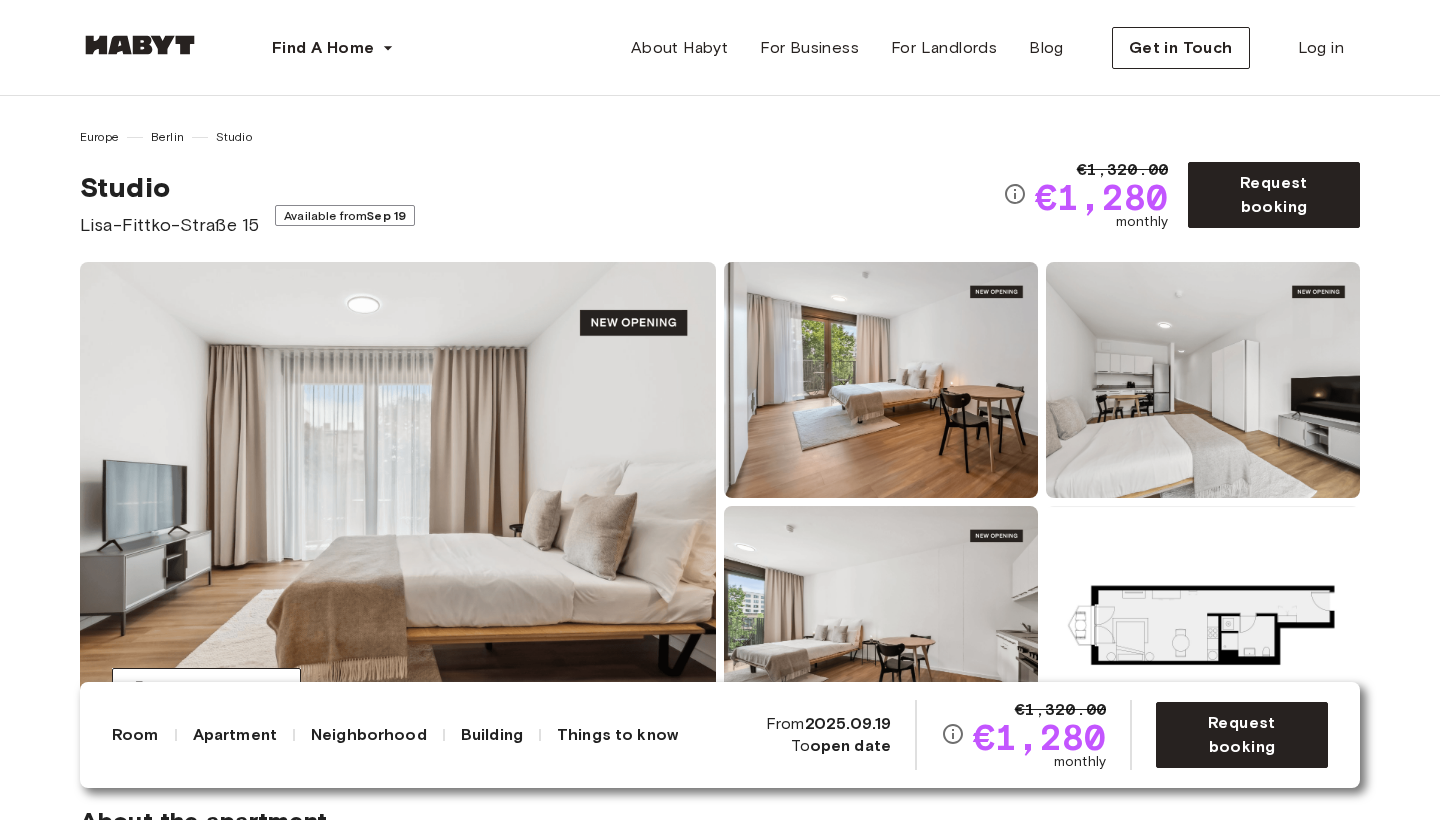 scroll, scrollTop: 0, scrollLeft: 0, axis: both 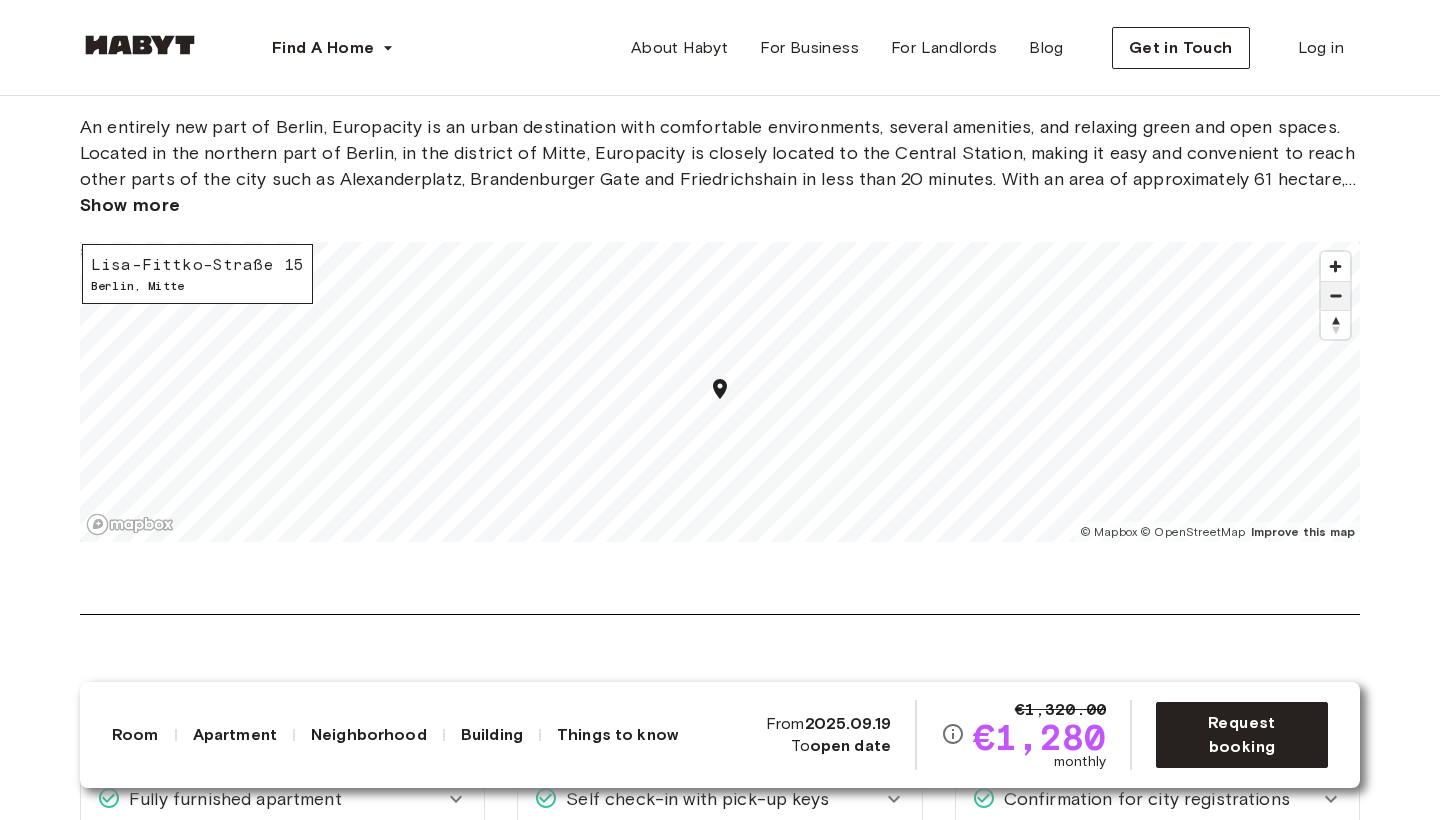 click at bounding box center [1335, 296] 